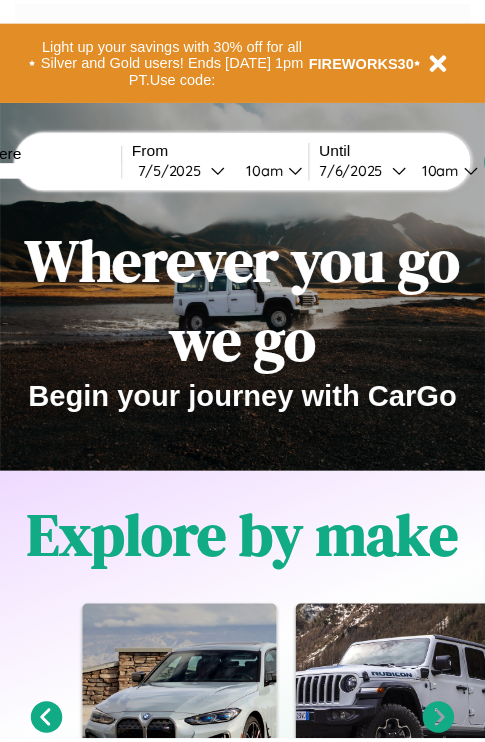 scroll, scrollTop: 0, scrollLeft: 0, axis: both 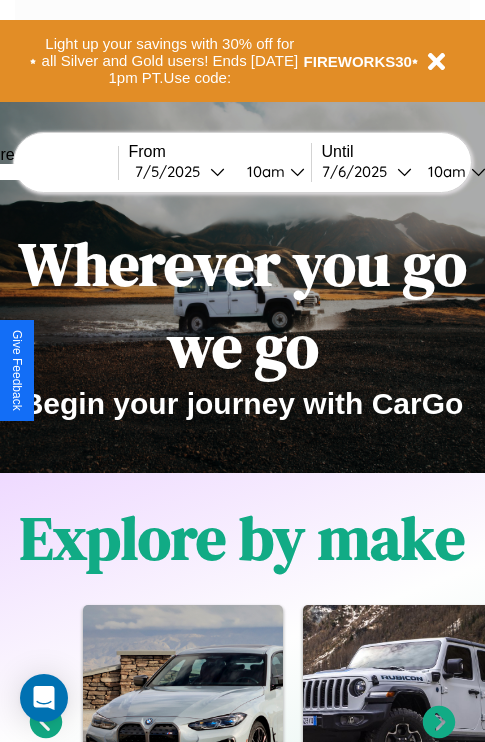 click at bounding box center [43, 172] 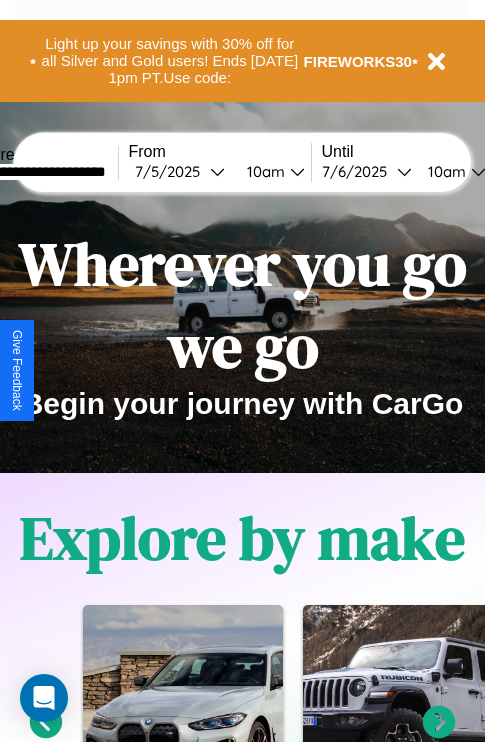 type on "**********" 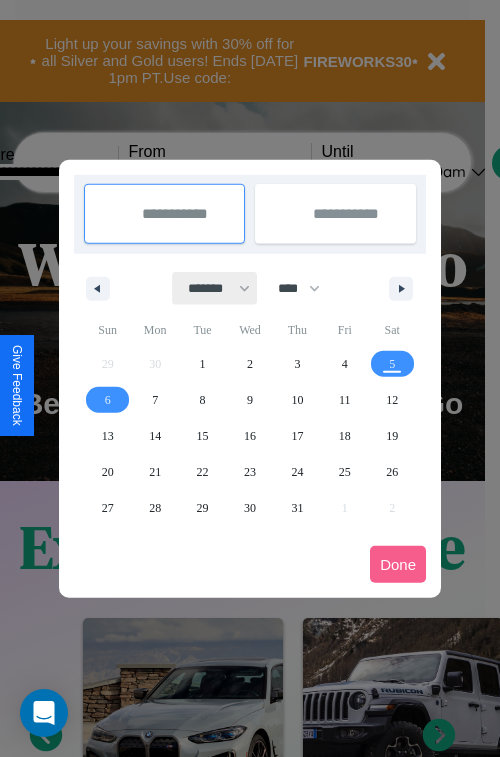 click on "******* ******** ***** ***** *** **** **** ****** ********* ******* ******** ********" at bounding box center [215, 288] 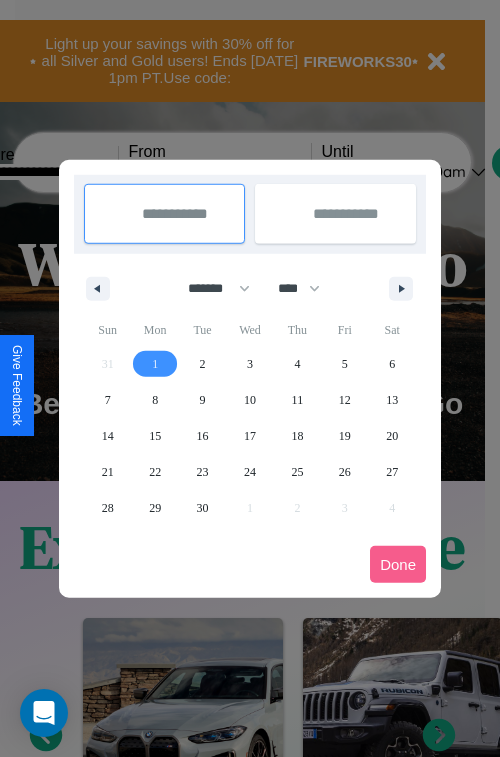 click on "1" at bounding box center (155, 364) 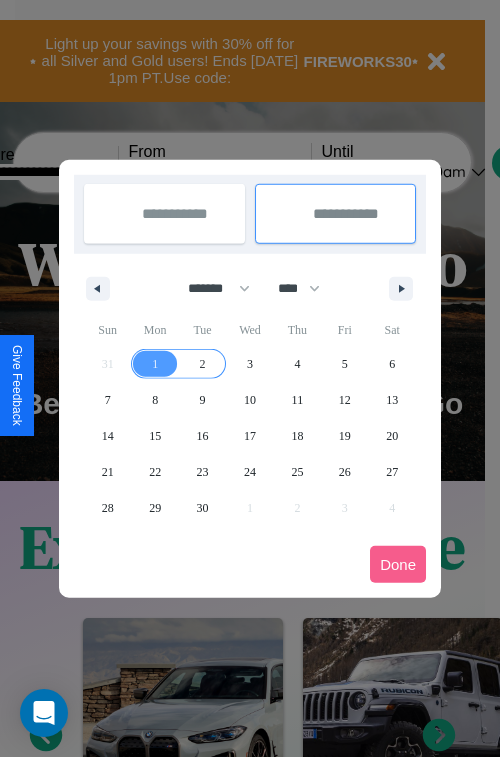 click on "2" at bounding box center [203, 364] 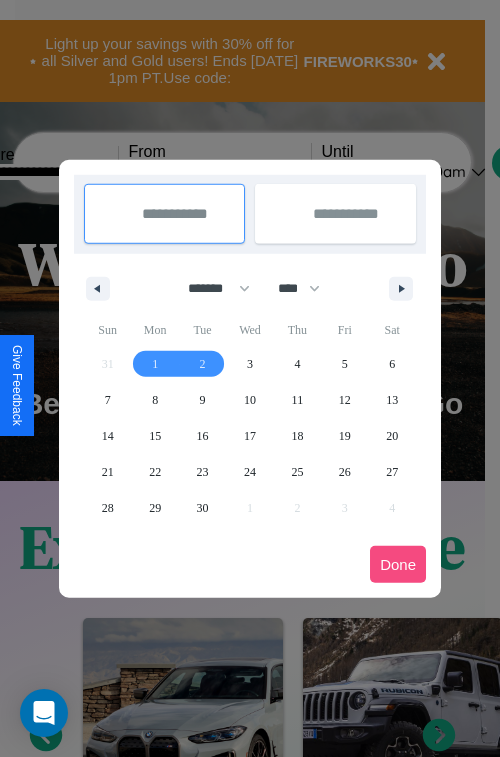 click on "Done" at bounding box center [398, 564] 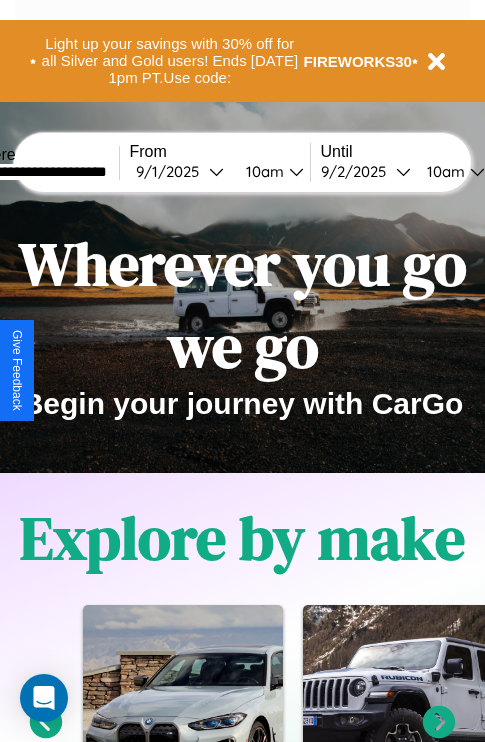 scroll, scrollTop: 0, scrollLeft: 67, axis: horizontal 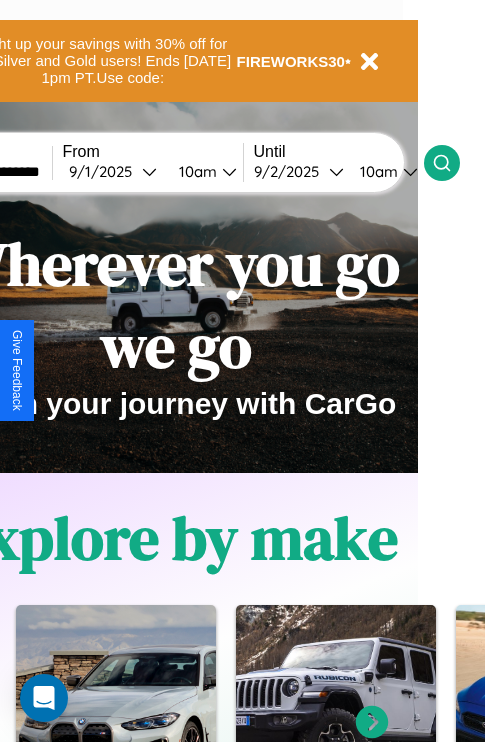 click 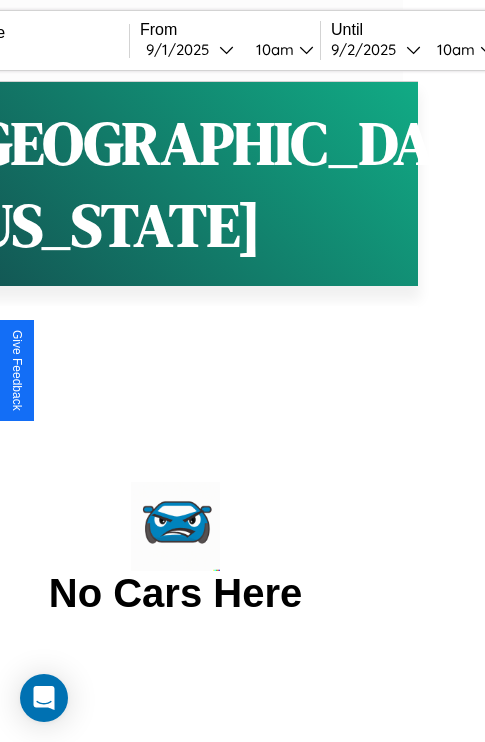 scroll, scrollTop: 0, scrollLeft: 0, axis: both 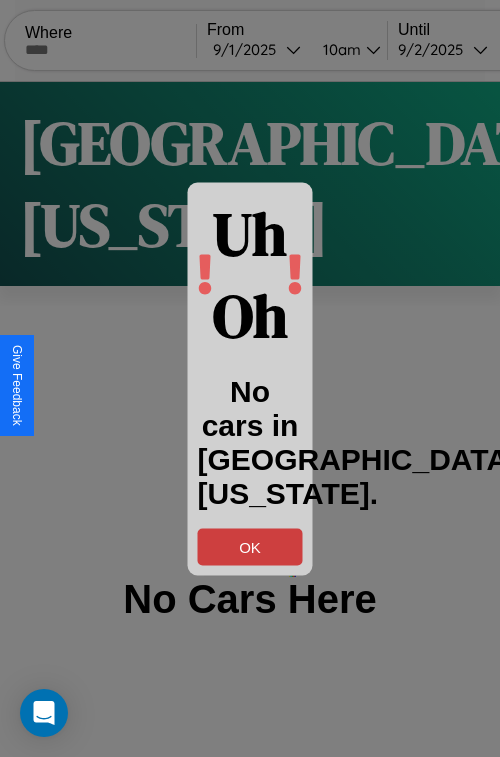 click on "OK" at bounding box center (250, 546) 